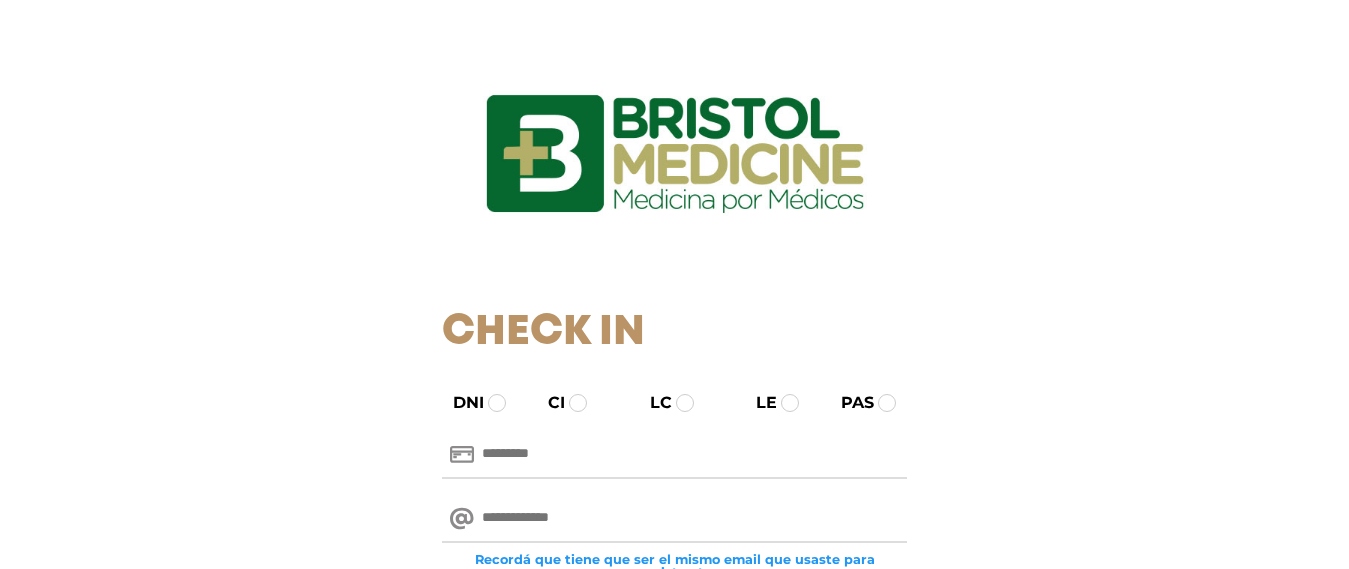 scroll, scrollTop: 0, scrollLeft: 0, axis: both 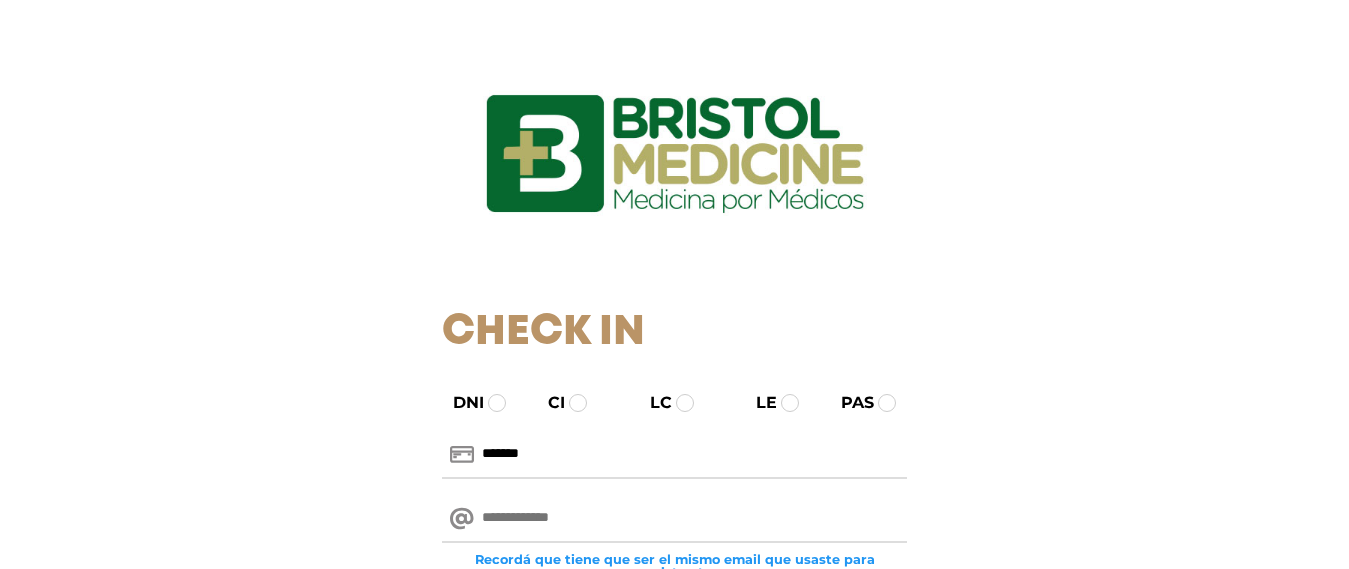 type on "*******" 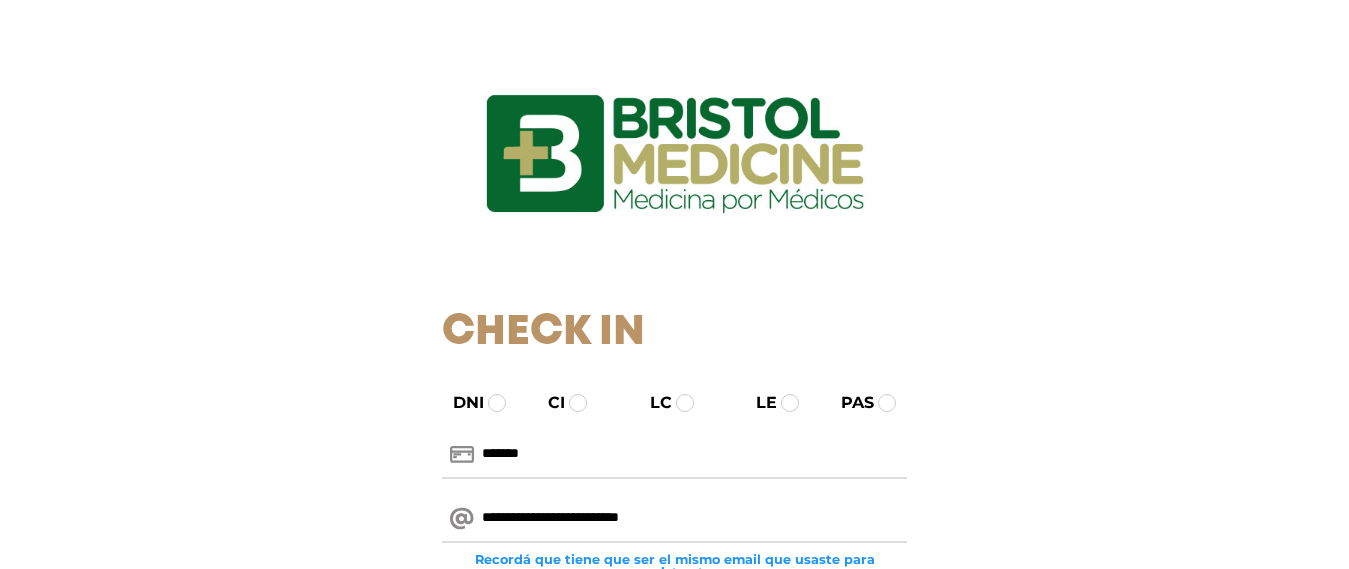 scroll, scrollTop: 100, scrollLeft: 0, axis: vertical 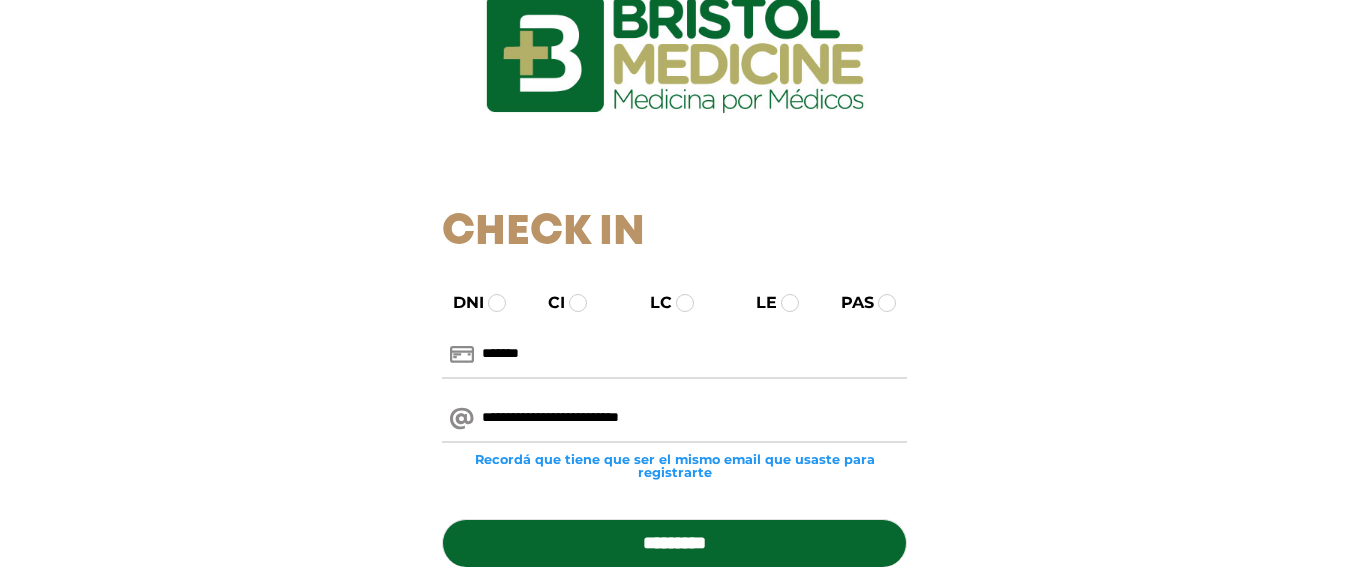type on "**********" 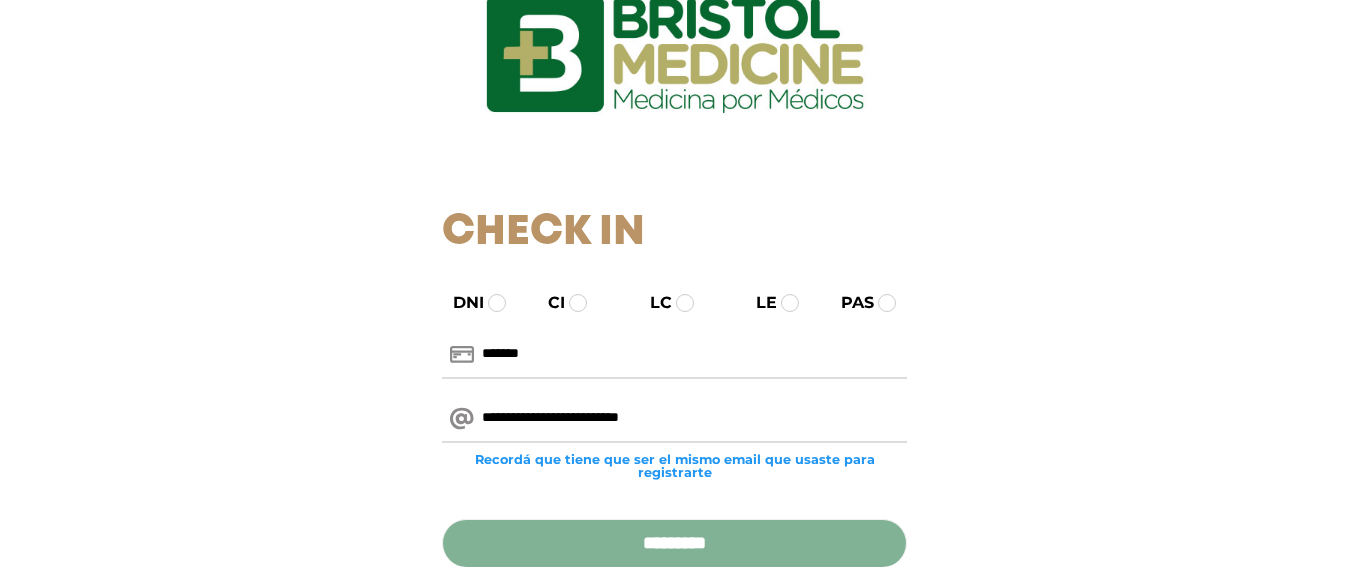 click on "*********" at bounding box center (674, 543) 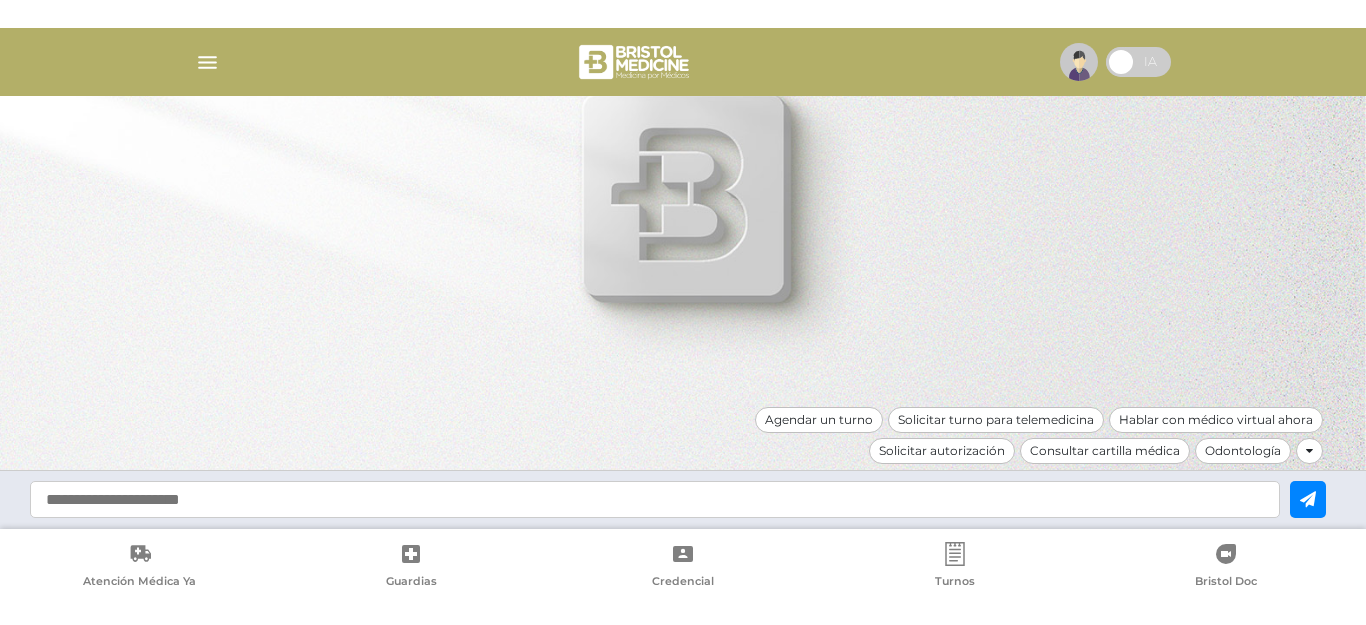 scroll, scrollTop: 0, scrollLeft: 0, axis: both 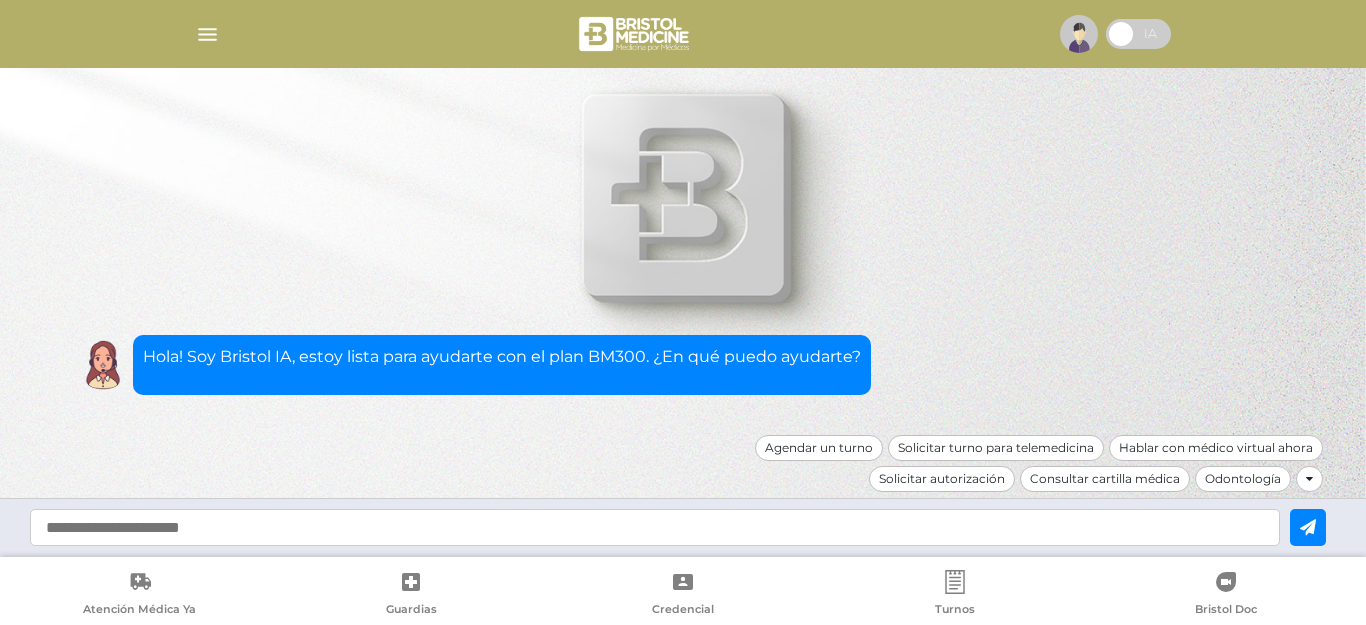 click at bounding box center (207, 34) 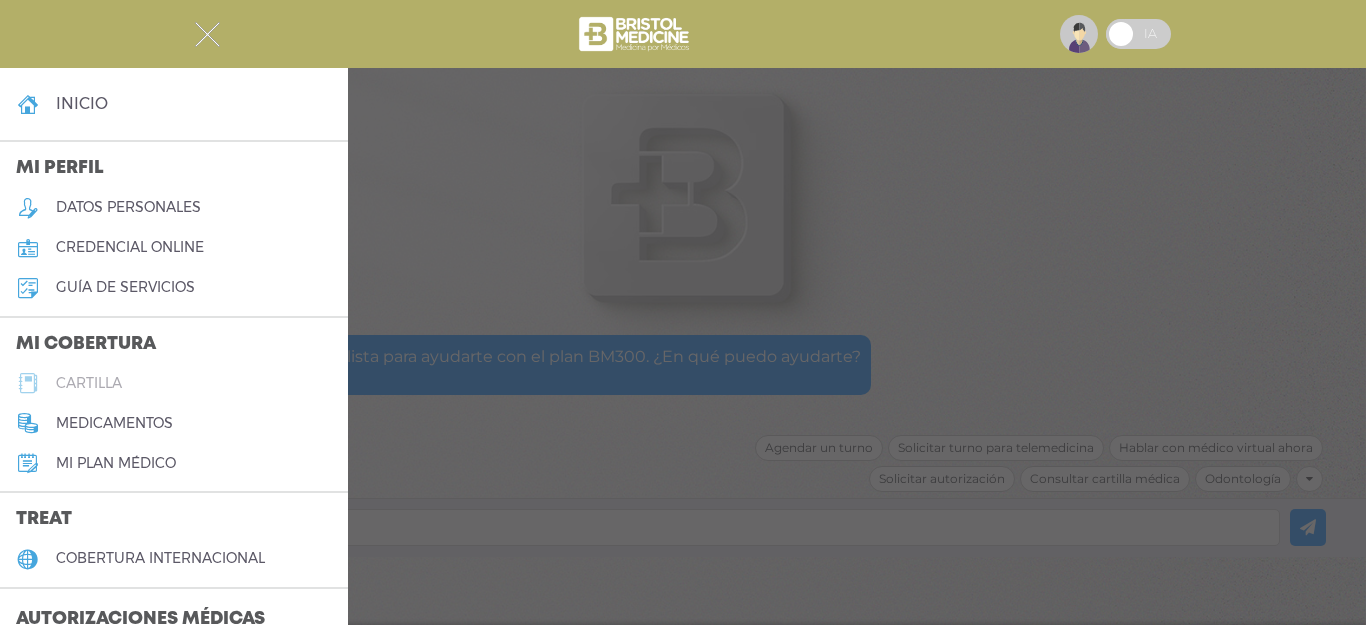 click on "cartilla" at bounding box center (174, 383) 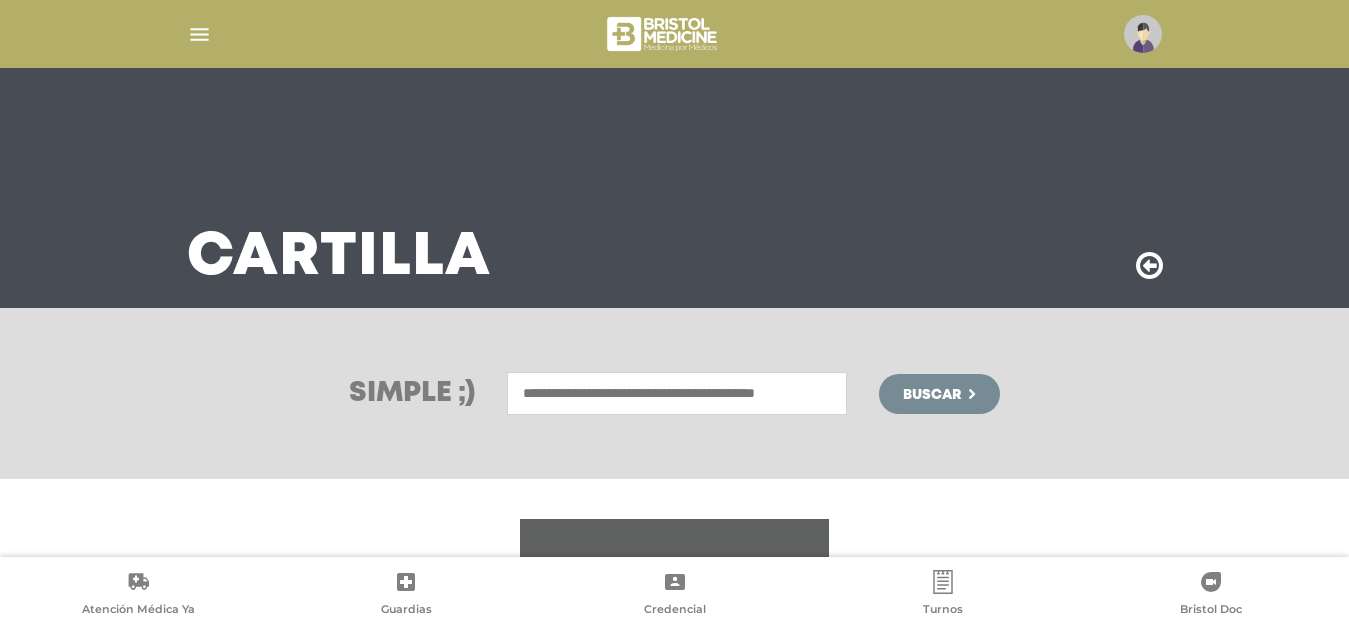 scroll, scrollTop: 0, scrollLeft: 0, axis: both 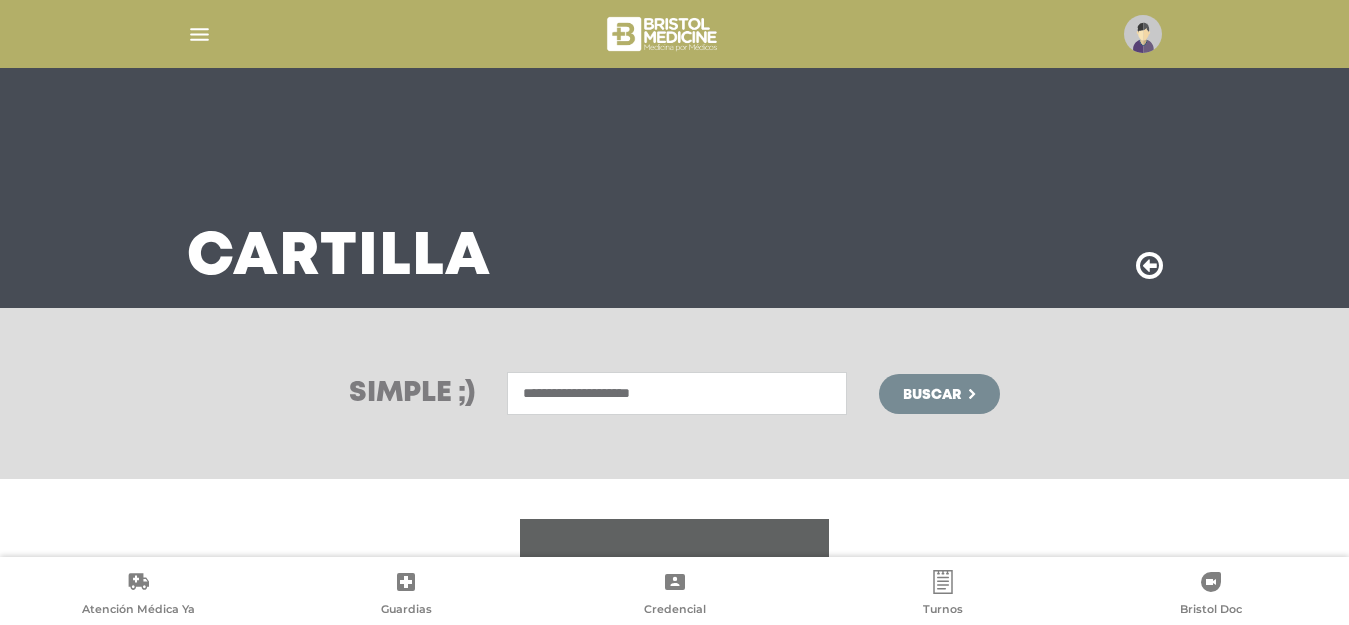 type on "**********" 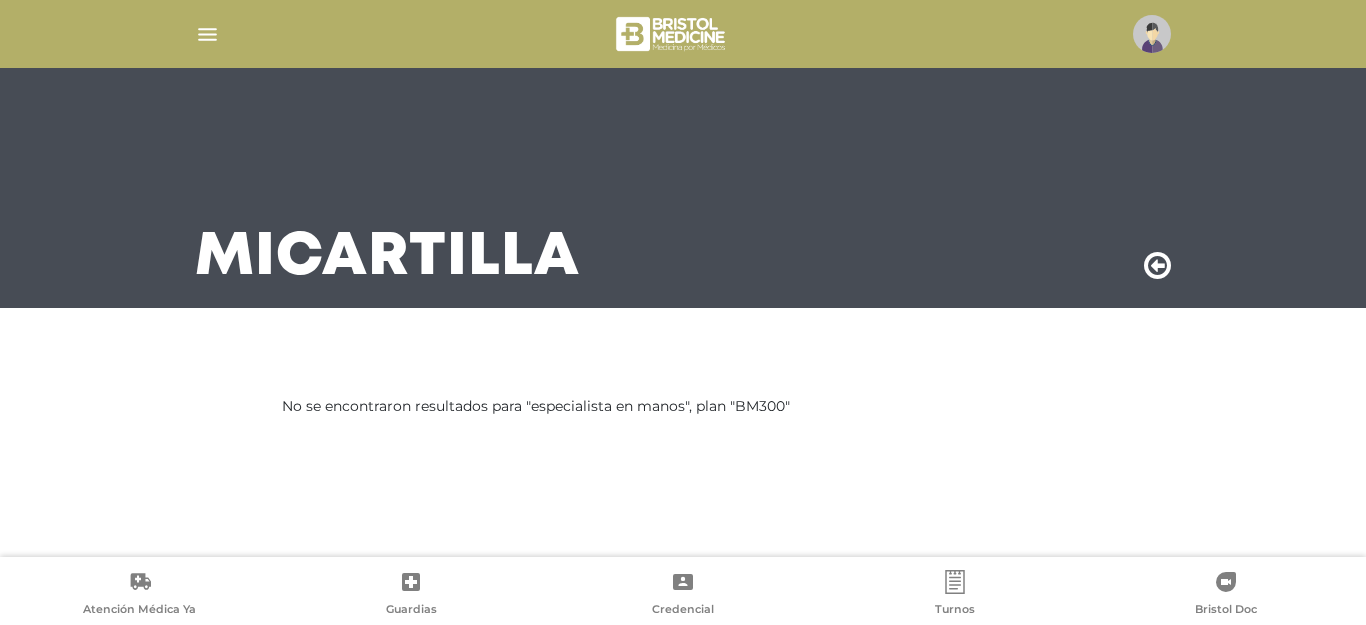 scroll, scrollTop: 0, scrollLeft: 0, axis: both 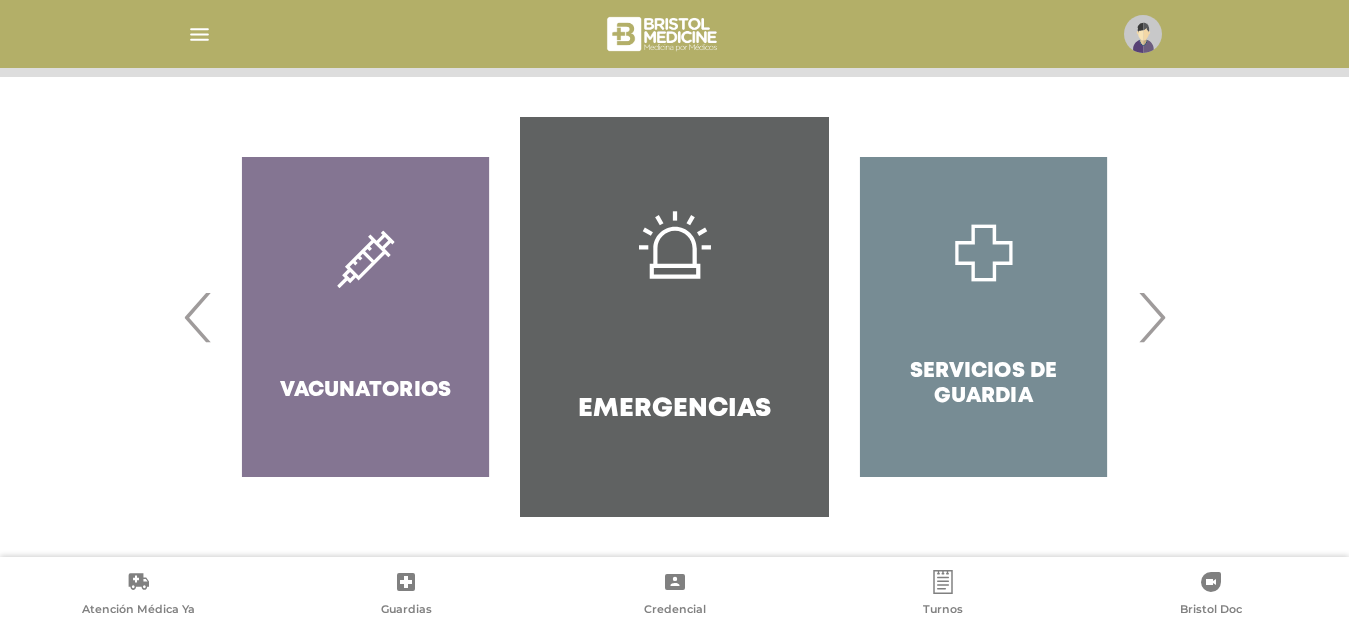 click on "›" at bounding box center (1151, 317) 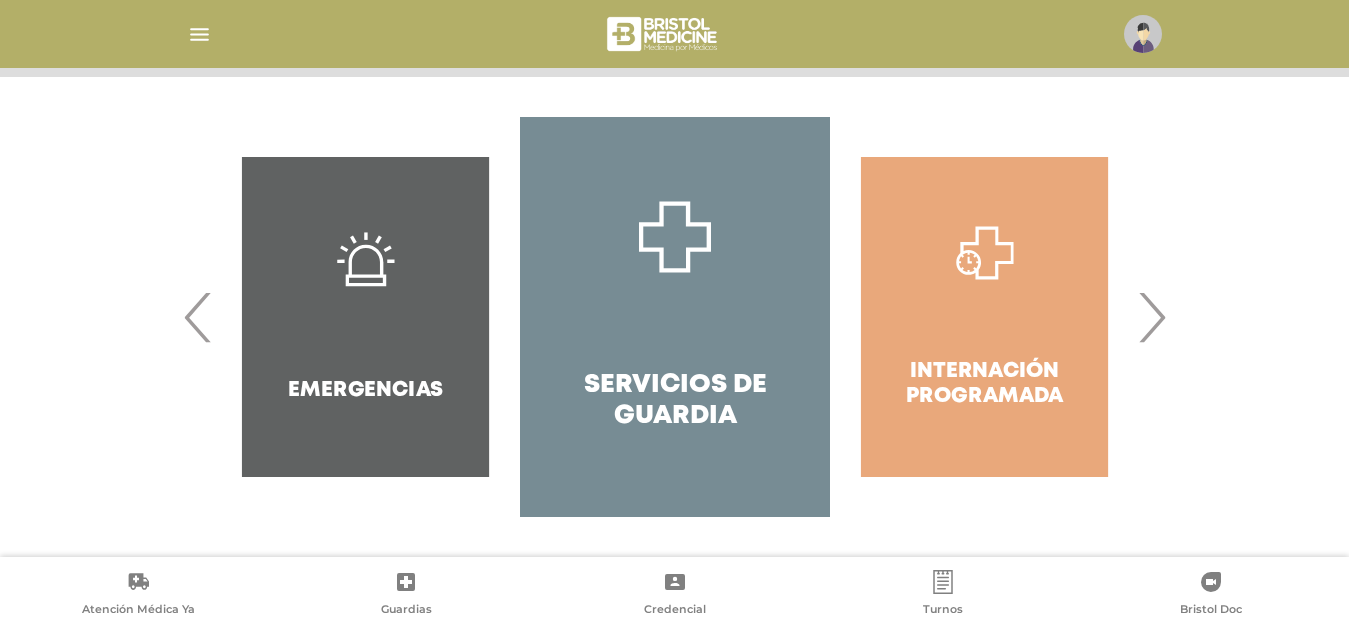 click on "›" at bounding box center (1151, 317) 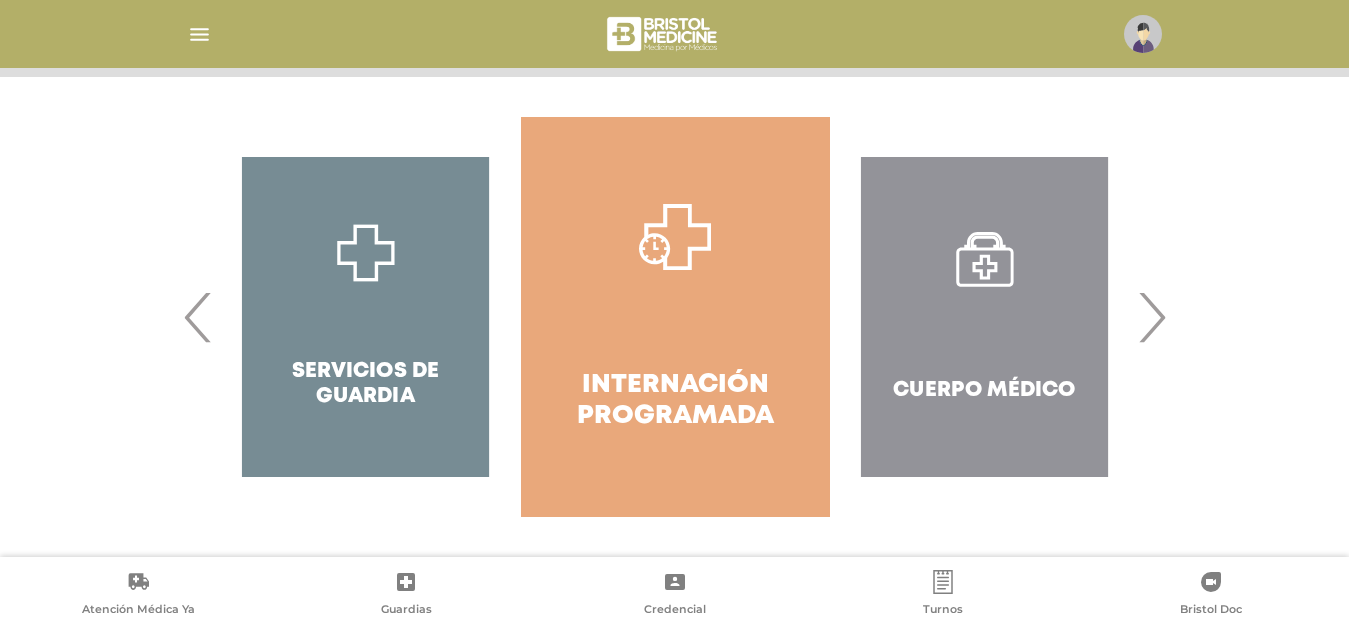 click on "›" at bounding box center (1151, 317) 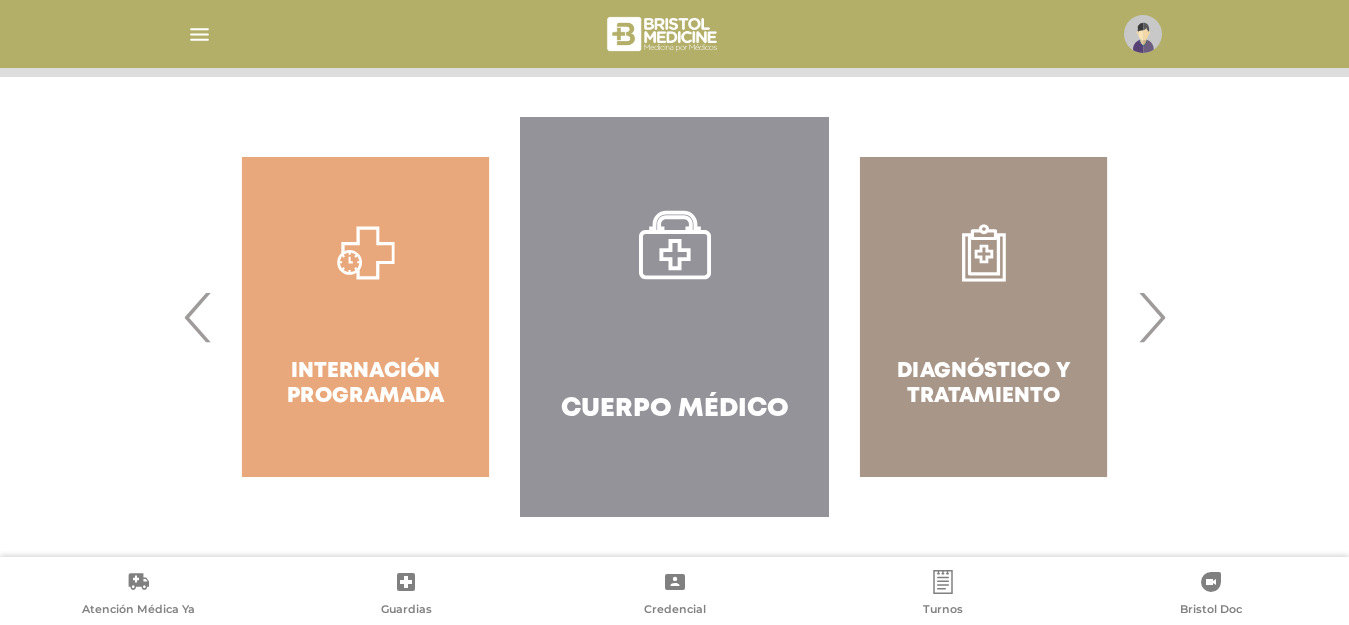 click 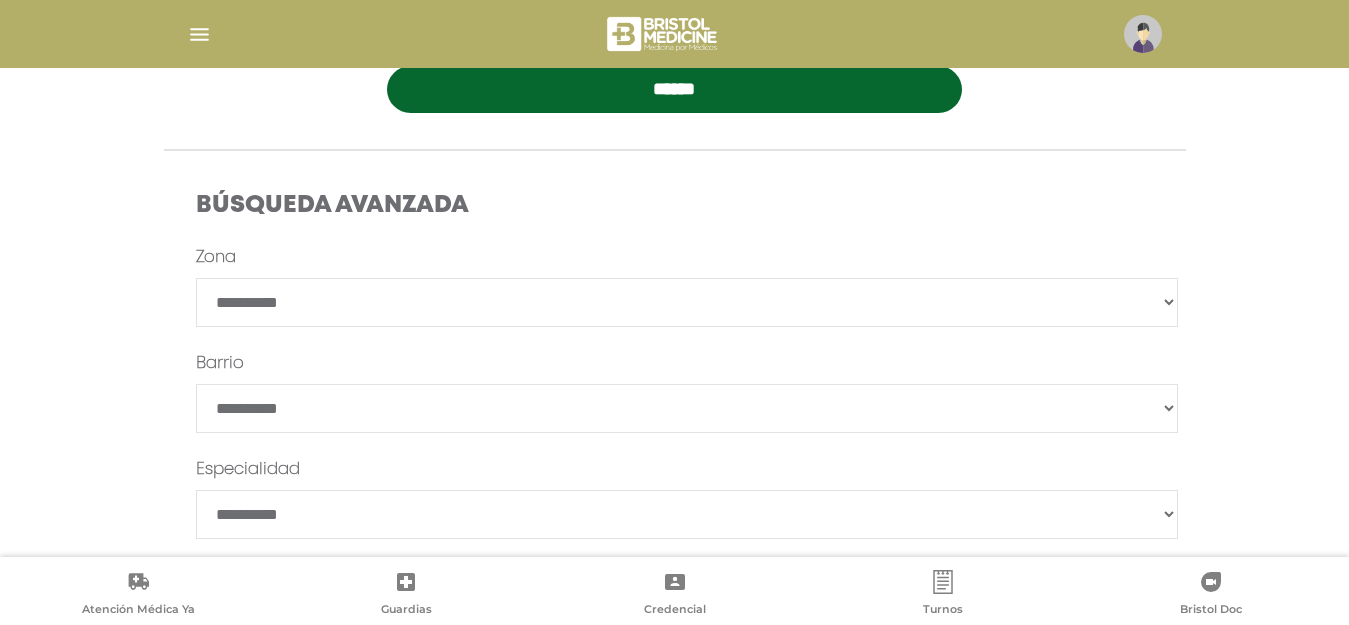 scroll, scrollTop: 533, scrollLeft: 0, axis: vertical 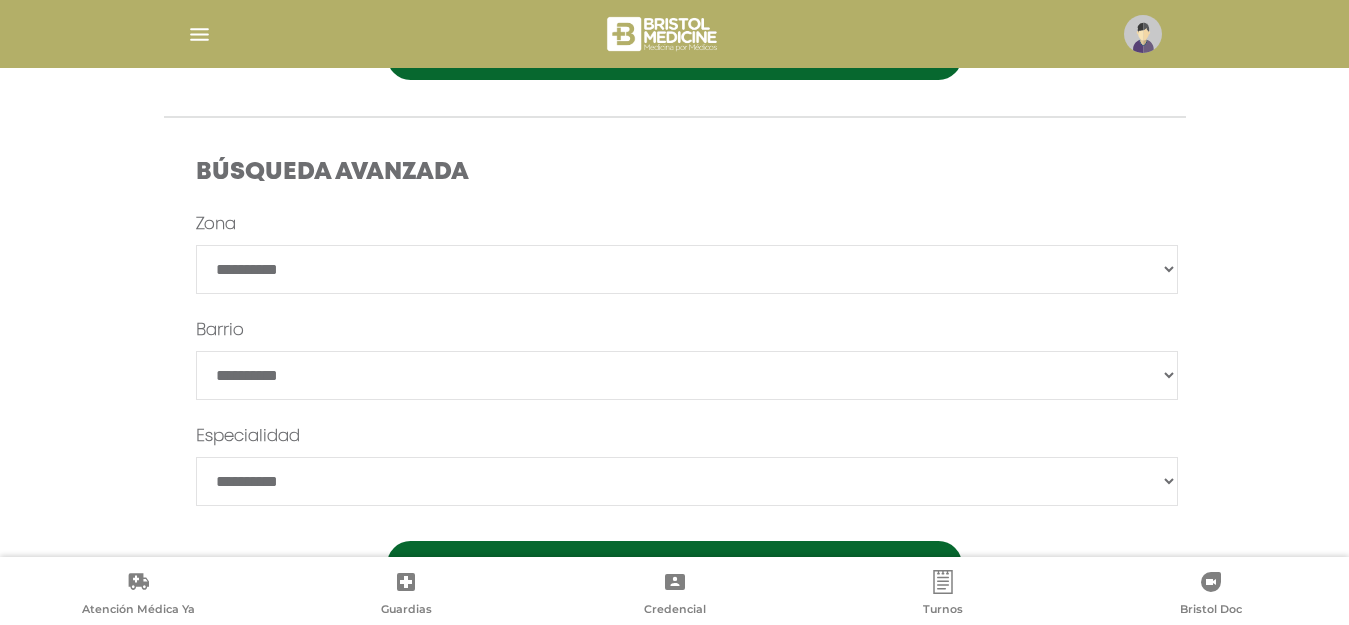 click on "**********" at bounding box center [687, 481] 